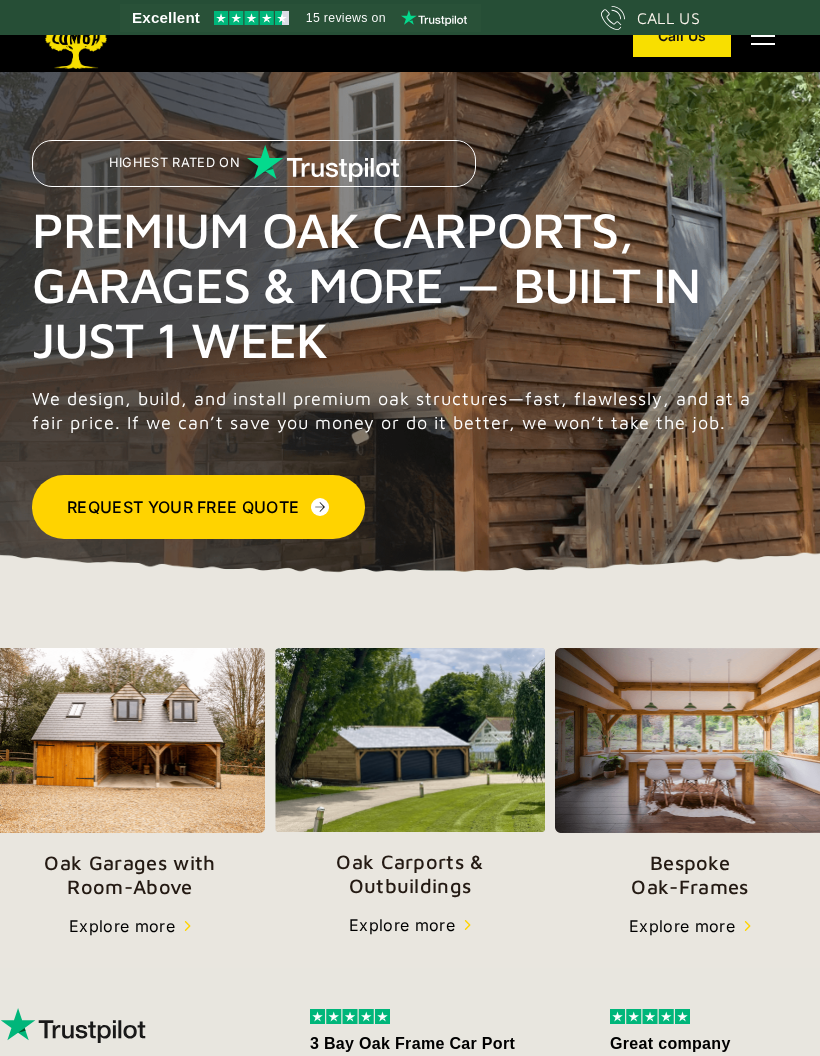 scroll, scrollTop: 0, scrollLeft: 0, axis: both 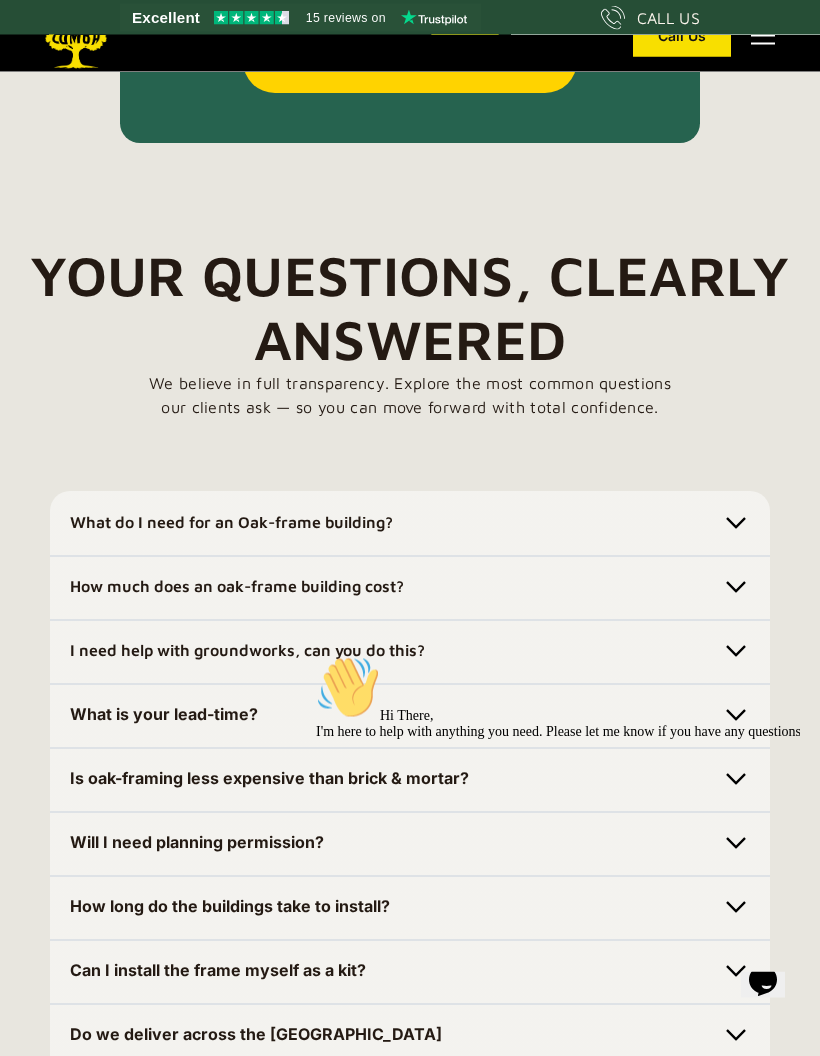 click at bounding box center (736, 524) 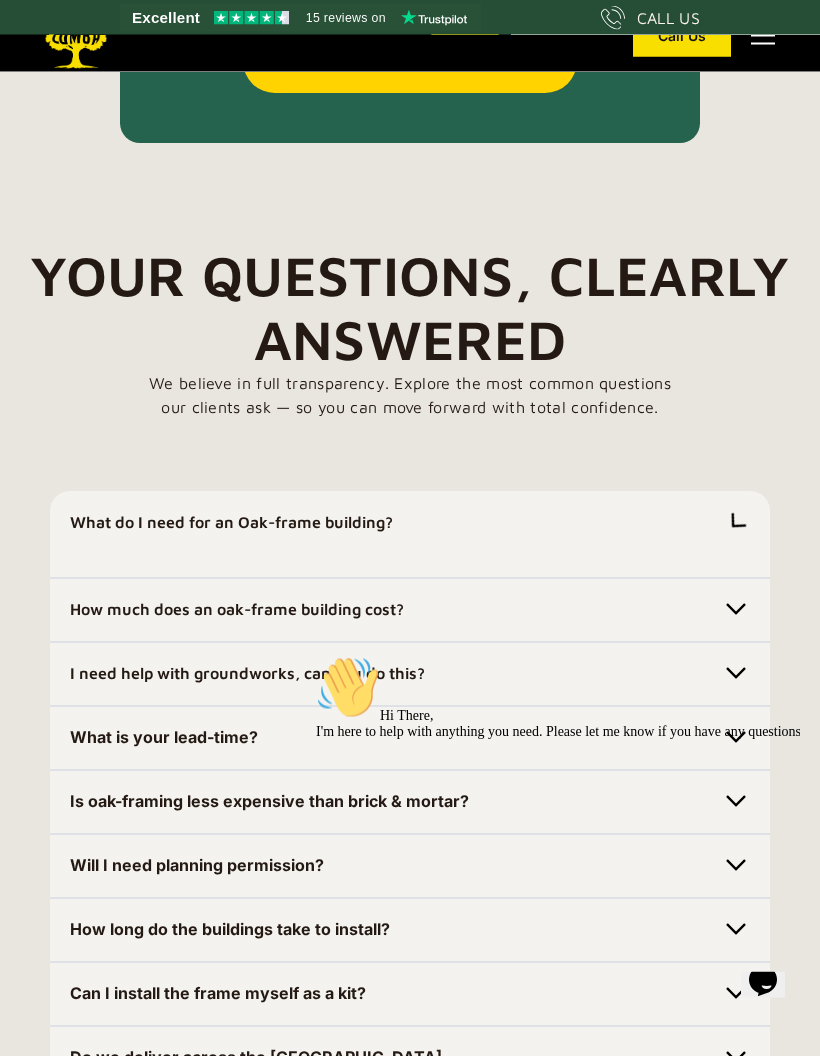 scroll, scrollTop: 5973, scrollLeft: 0, axis: vertical 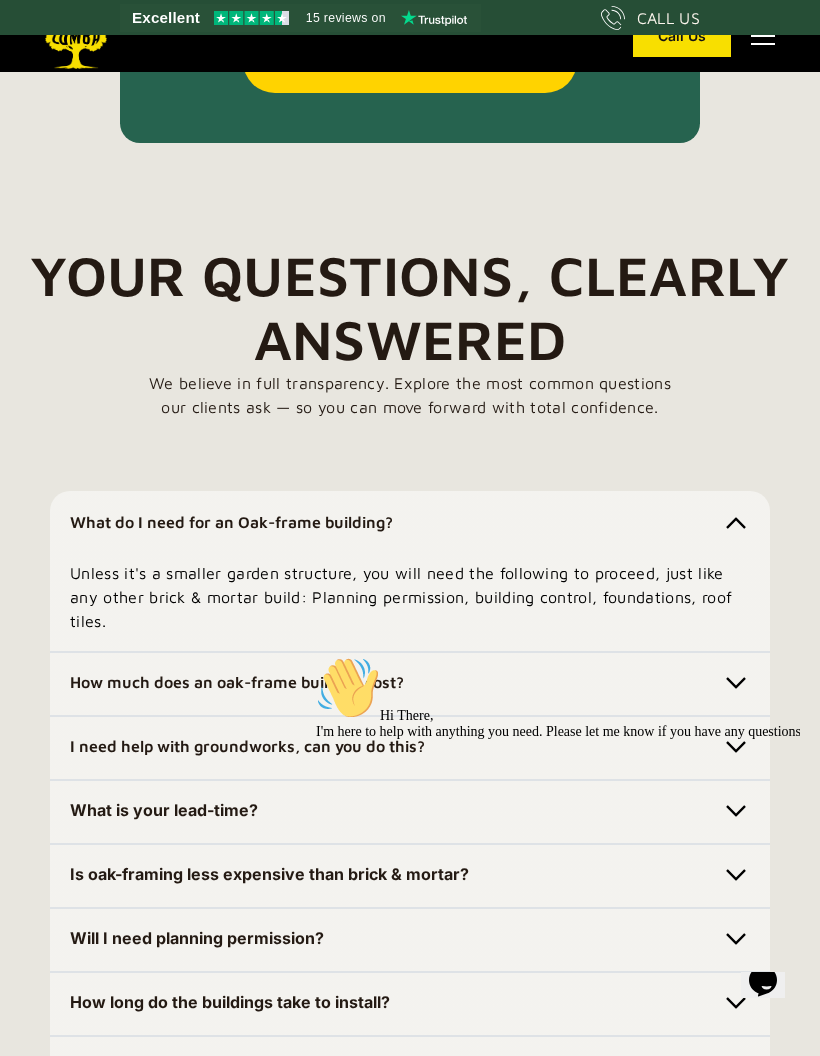 click on "Hi There, I'm here to help with anything you need. Please let me know if you have any questions." at bounding box center [562, 698] 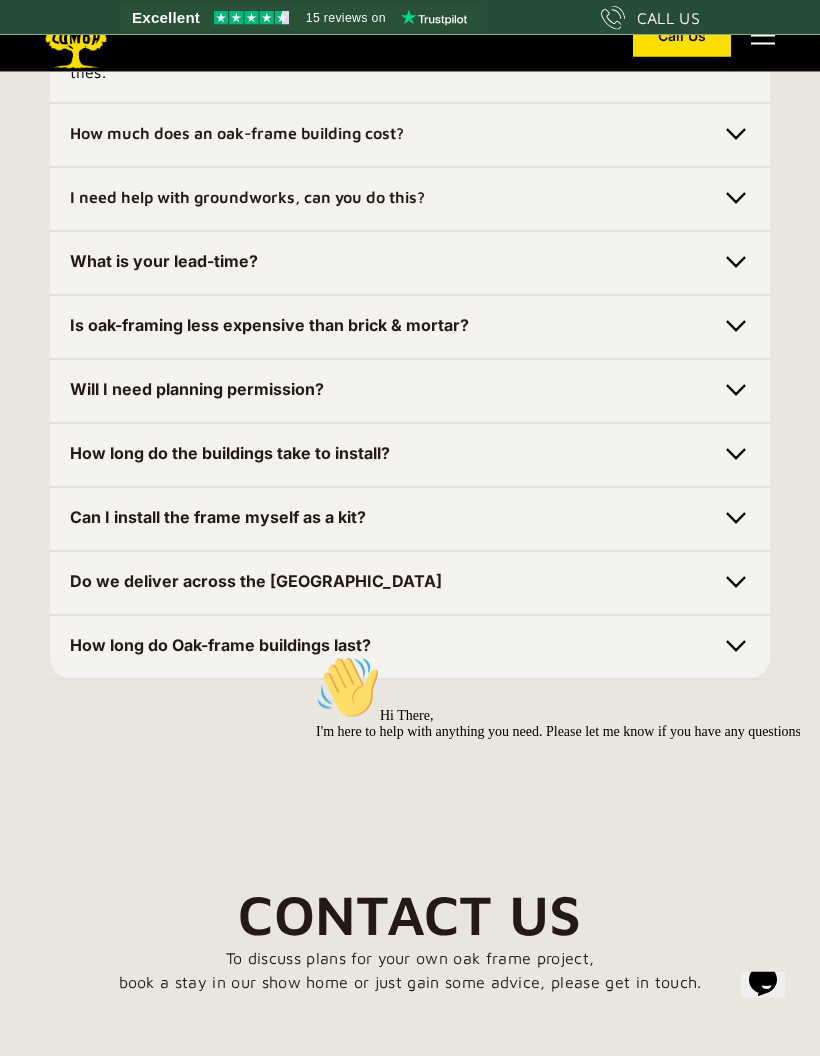 scroll, scrollTop: 6522, scrollLeft: 0, axis: vertical 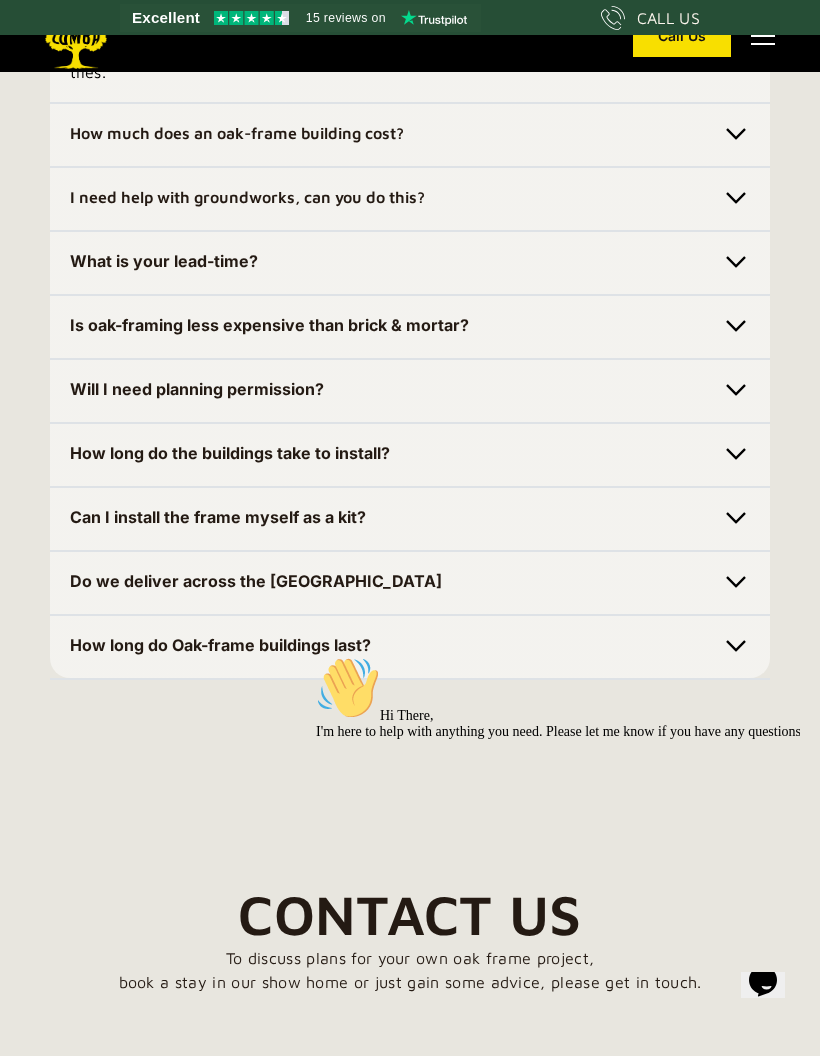 click at bounding box center [316, 656] 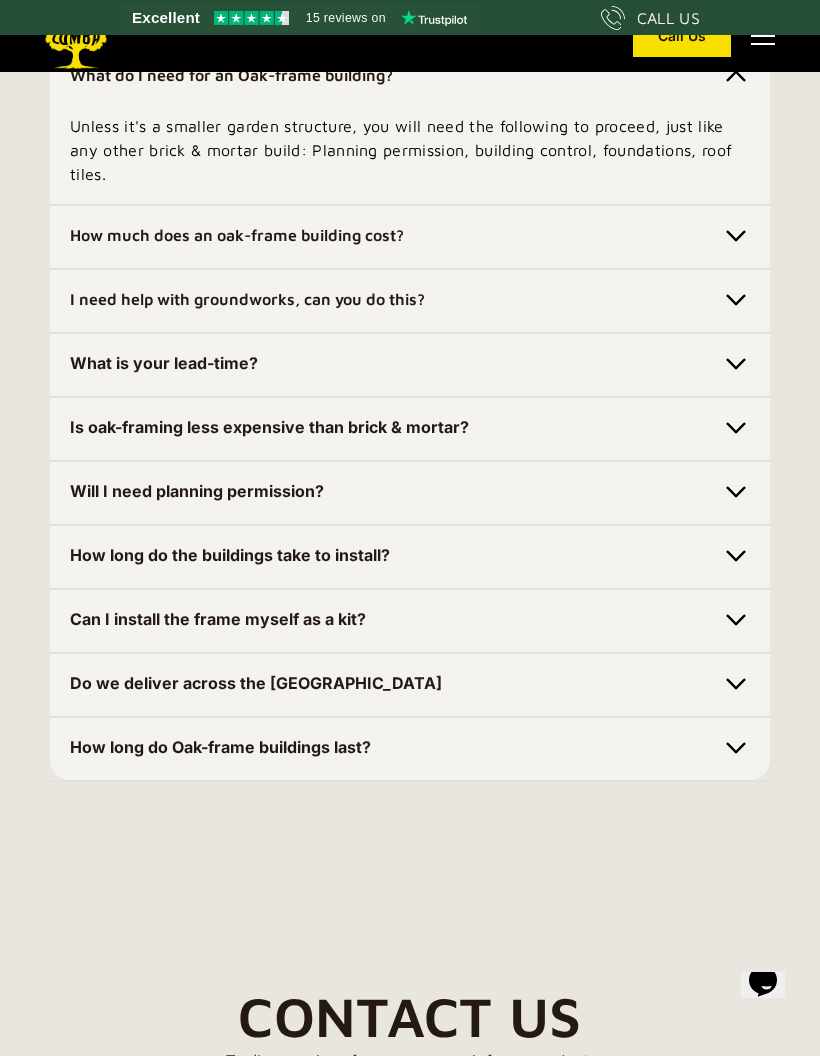 scroll, scrollTop: 6421, scrollLeft: 0, axis: vertical 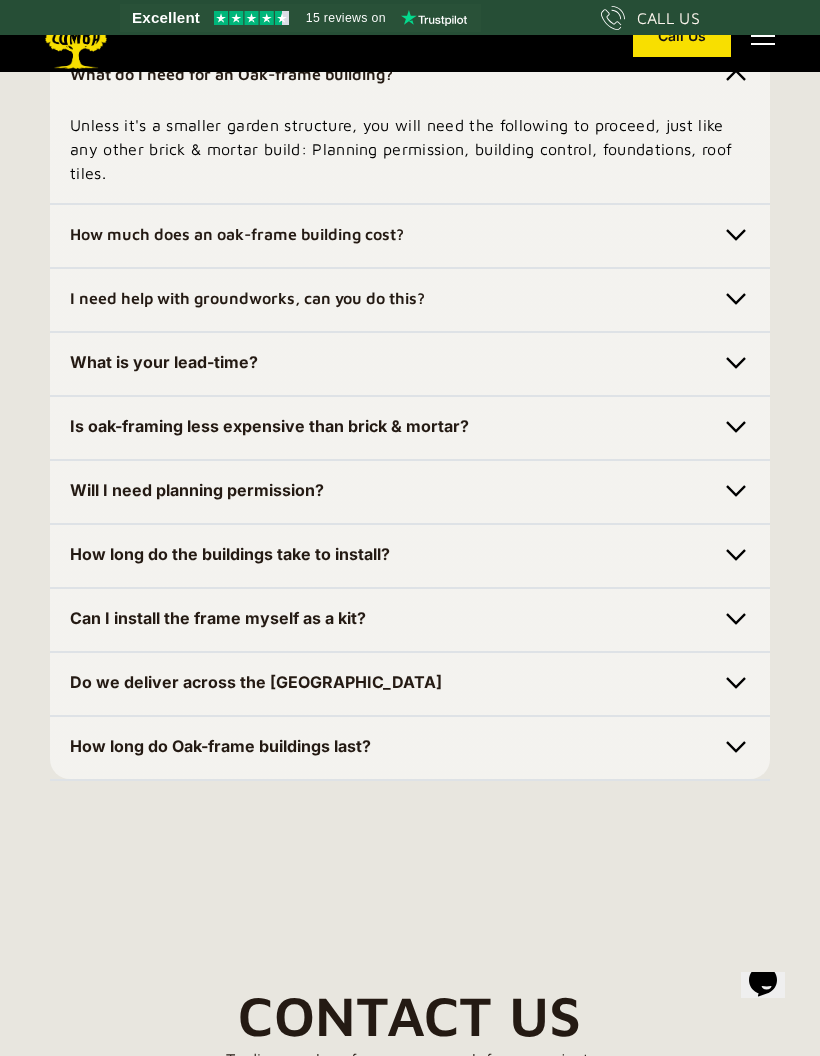 click at bounding box center (736, 235) 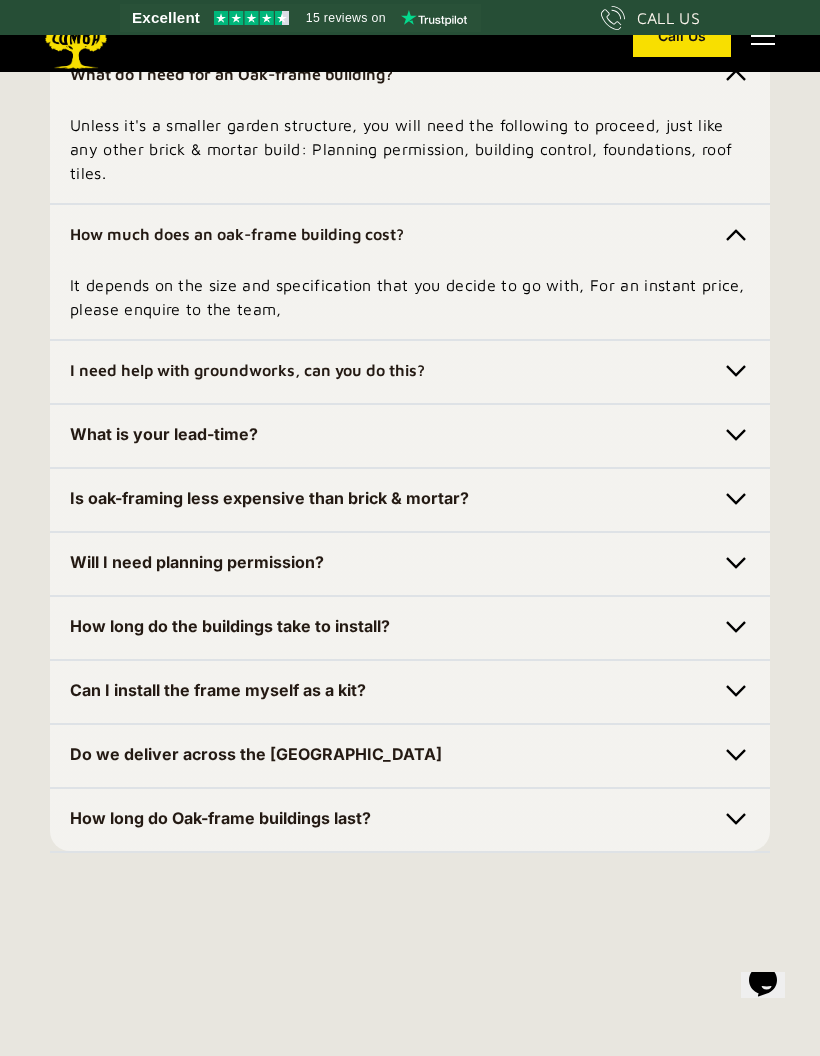click at bounding box center (736, 371) 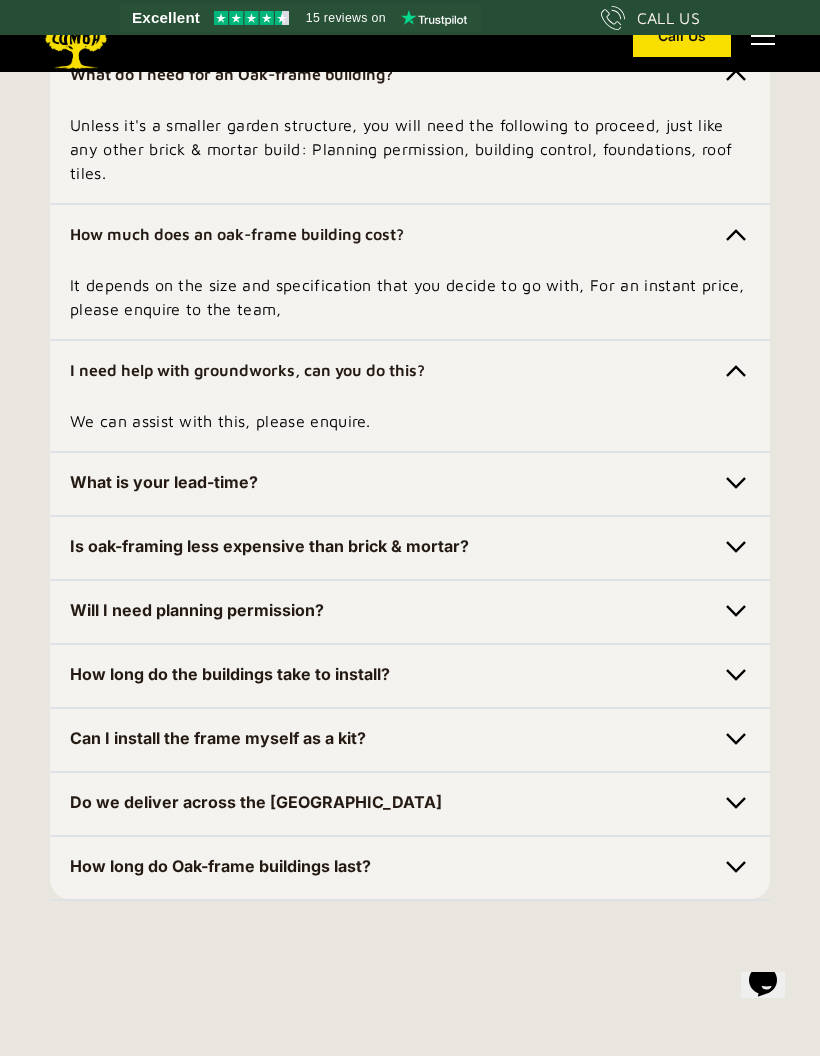 click at bounding box center (736, 483) 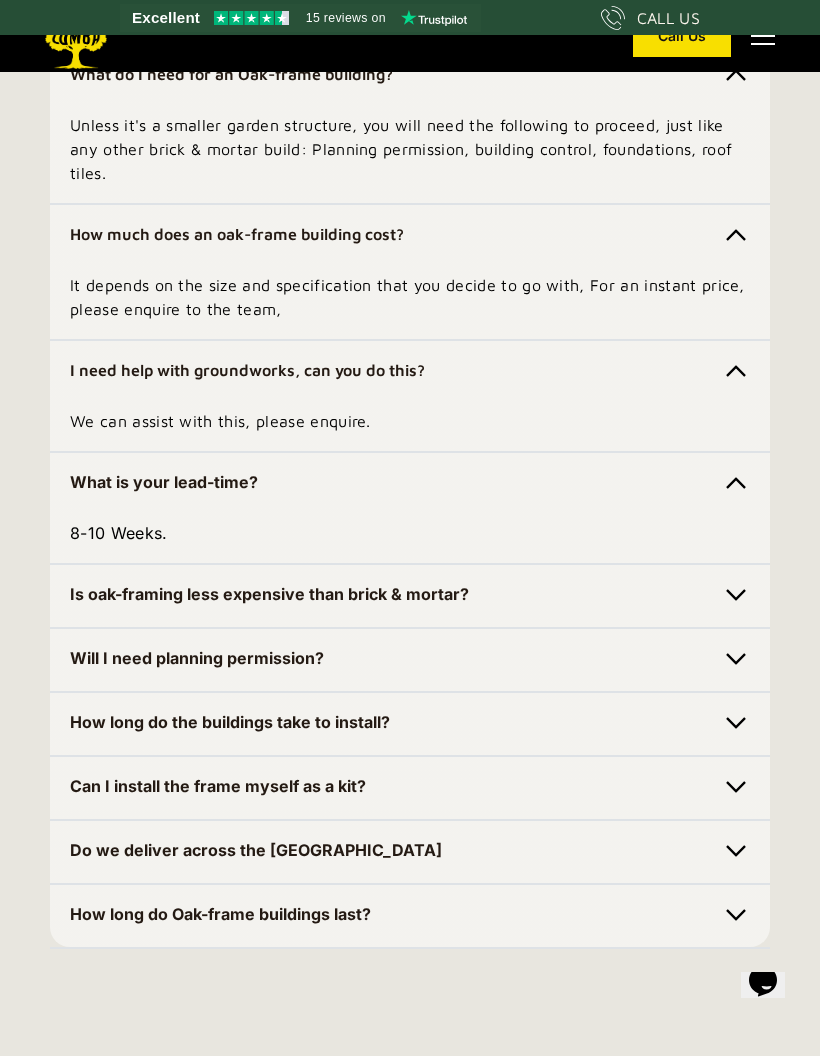 click at bounding box center (736, 595) 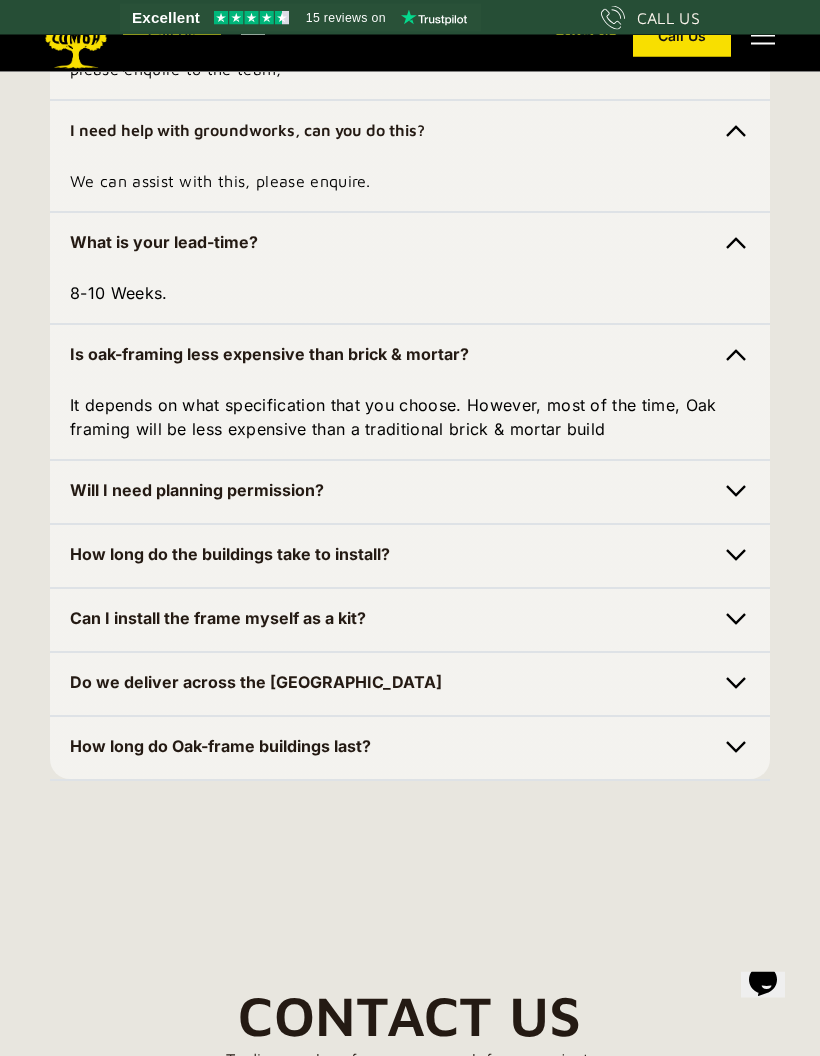 scroll, scrollTop: 6664, scrollLeft: 0, axis: vertical 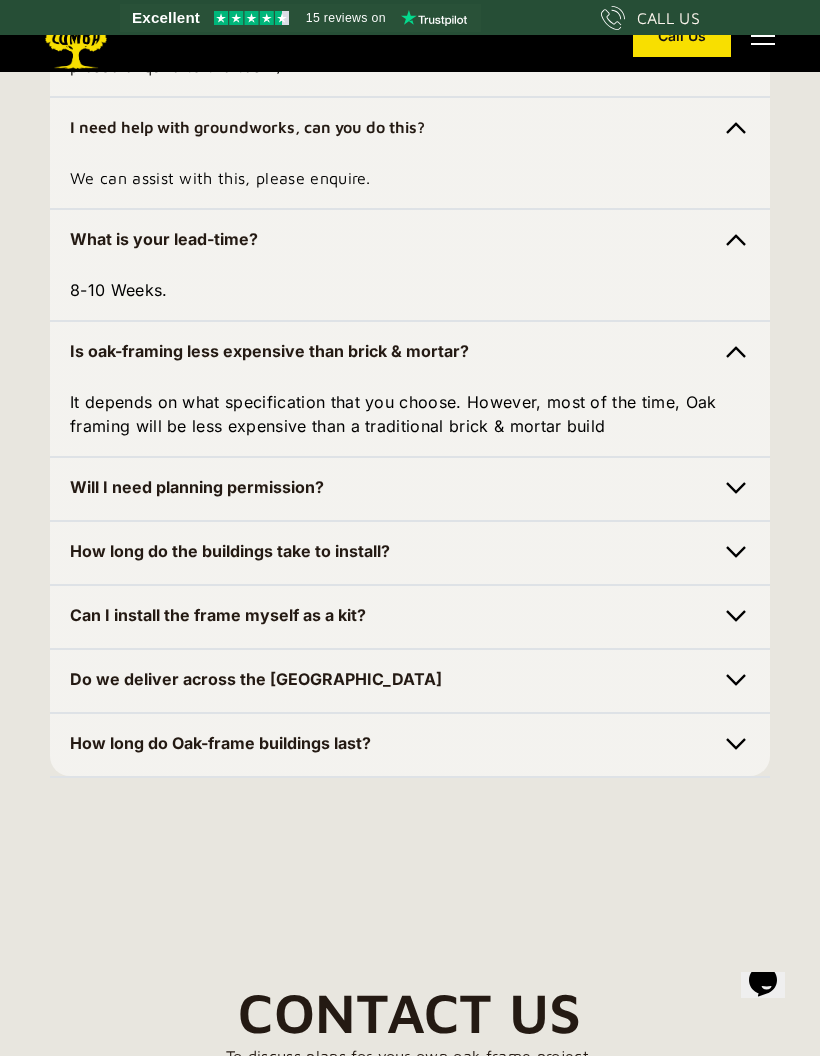 click at bounding box center (736, 488) 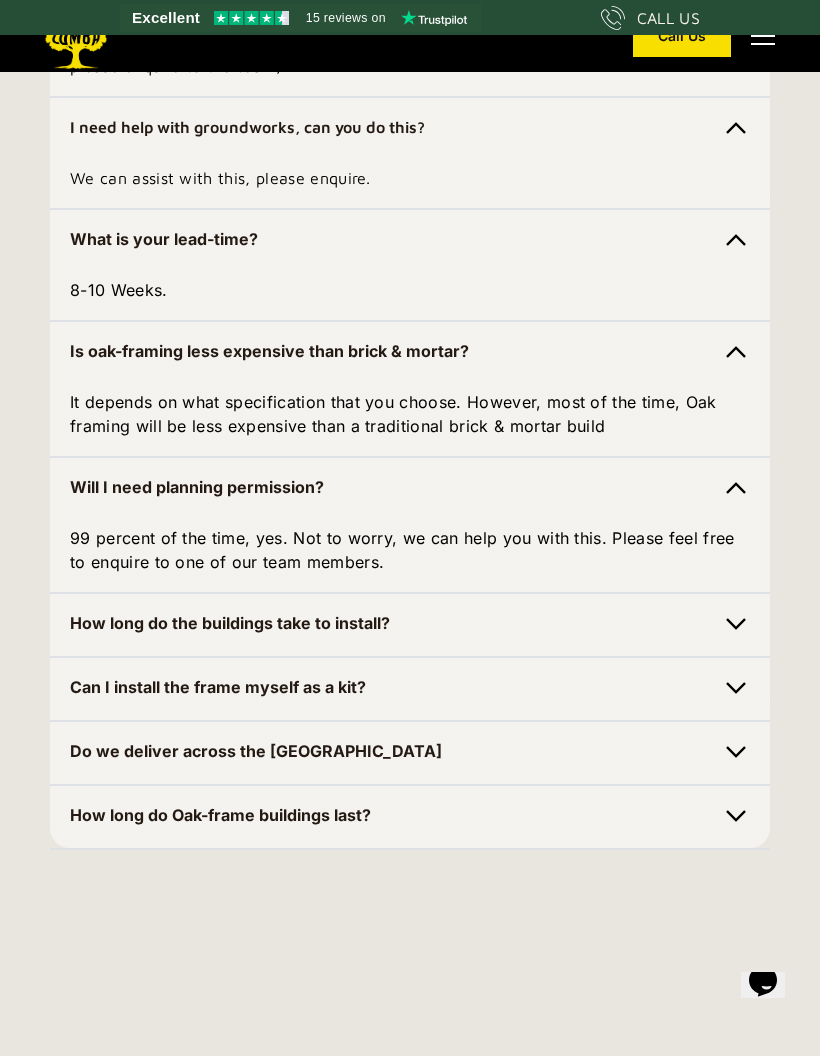 click at bounding box center [736, 624] 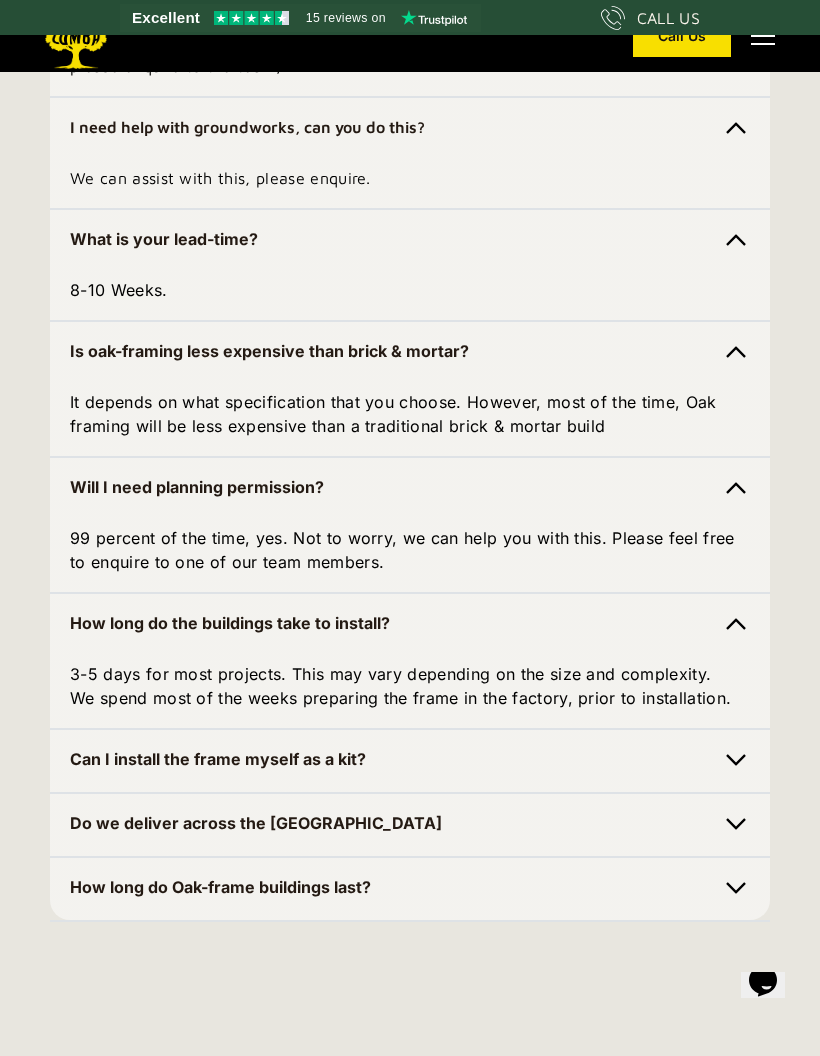 click at bounding box center [736, 888] 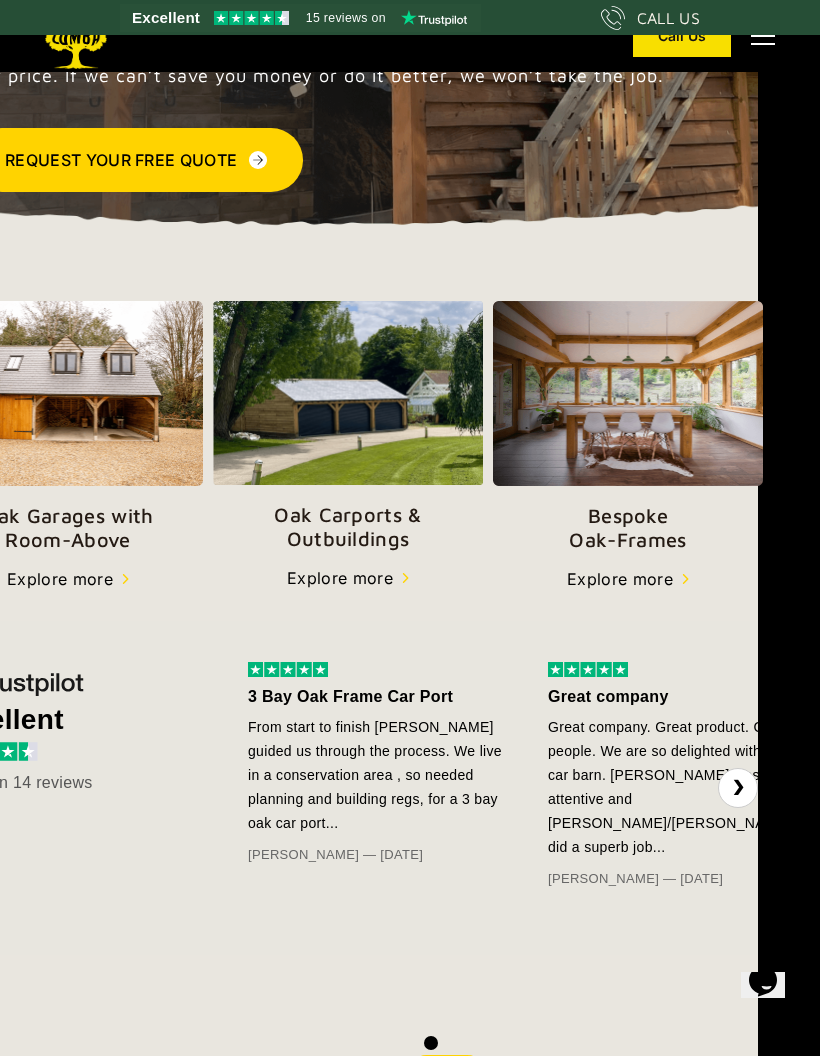 scroll, scrollTop: 347, scrollLeft: 55, axis: both 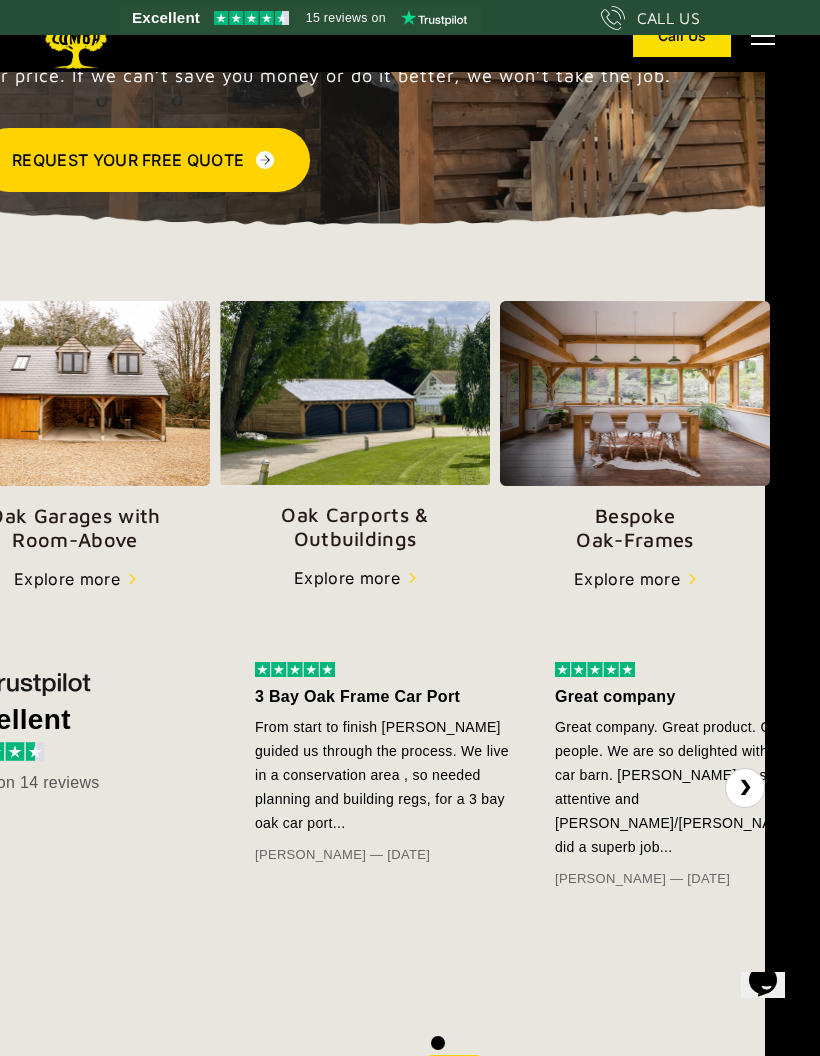 click on "❯" at bounding box center (745, 788) 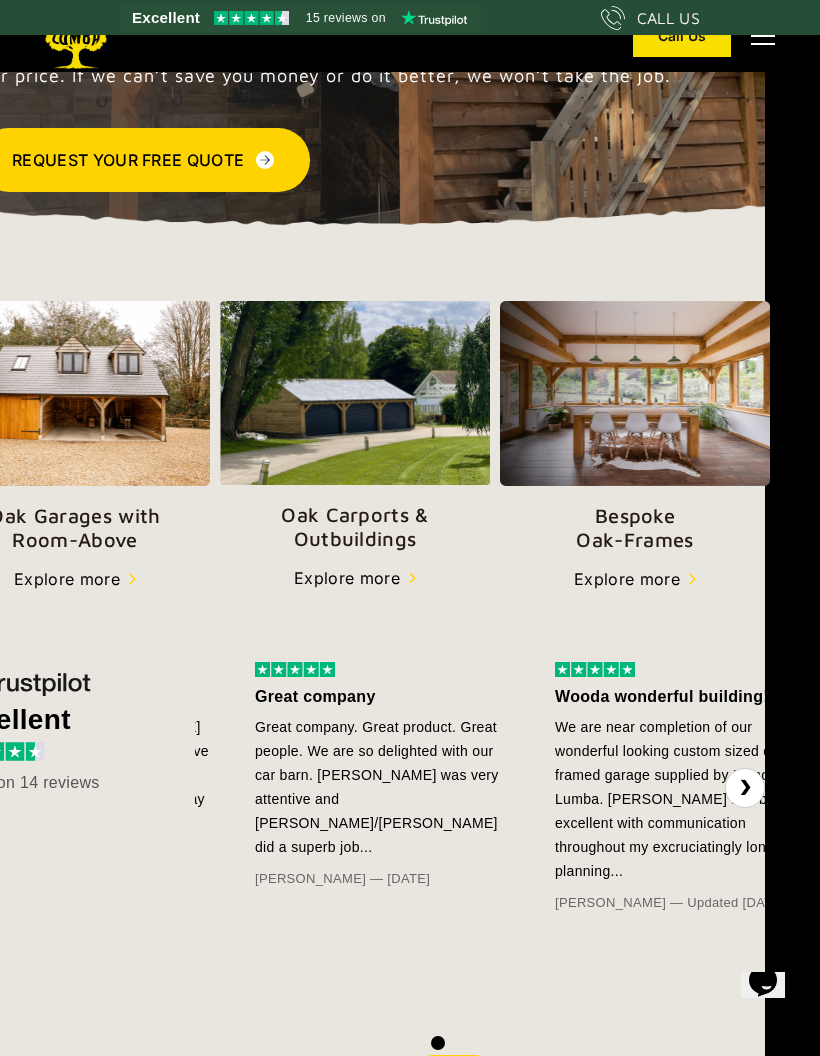click on "❯" at bounding box center (745, 788) 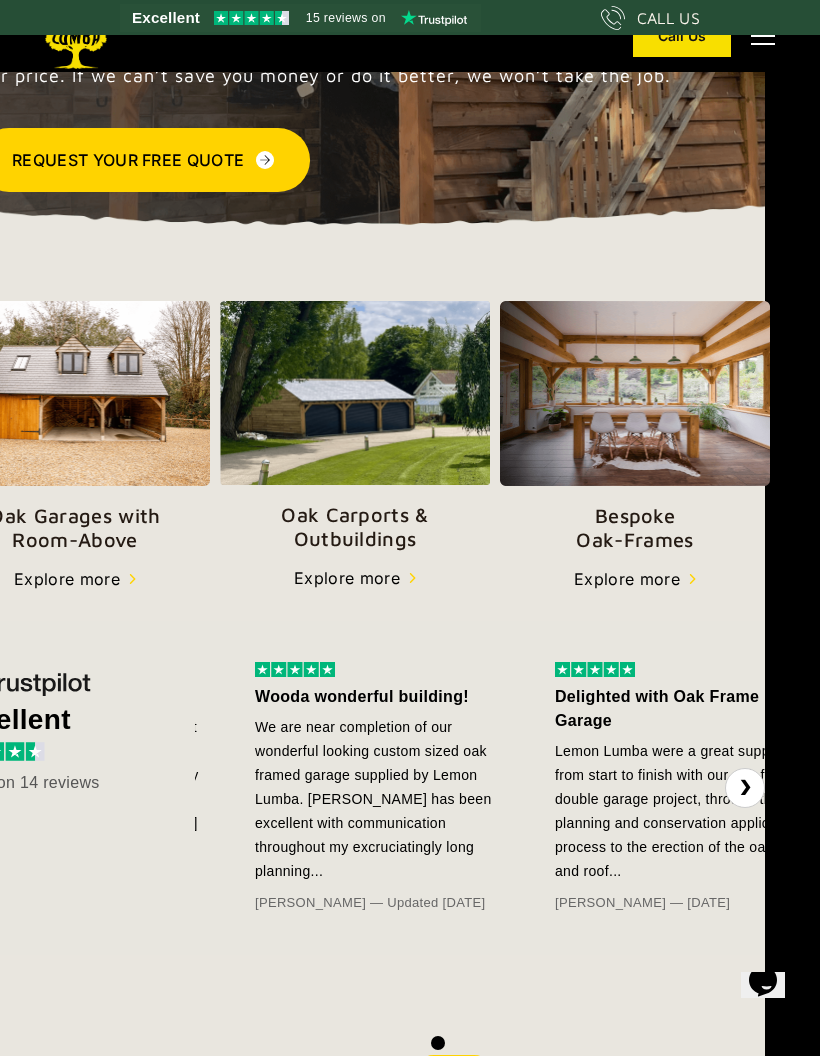 click on "❯" at bounding box center (745, 788) 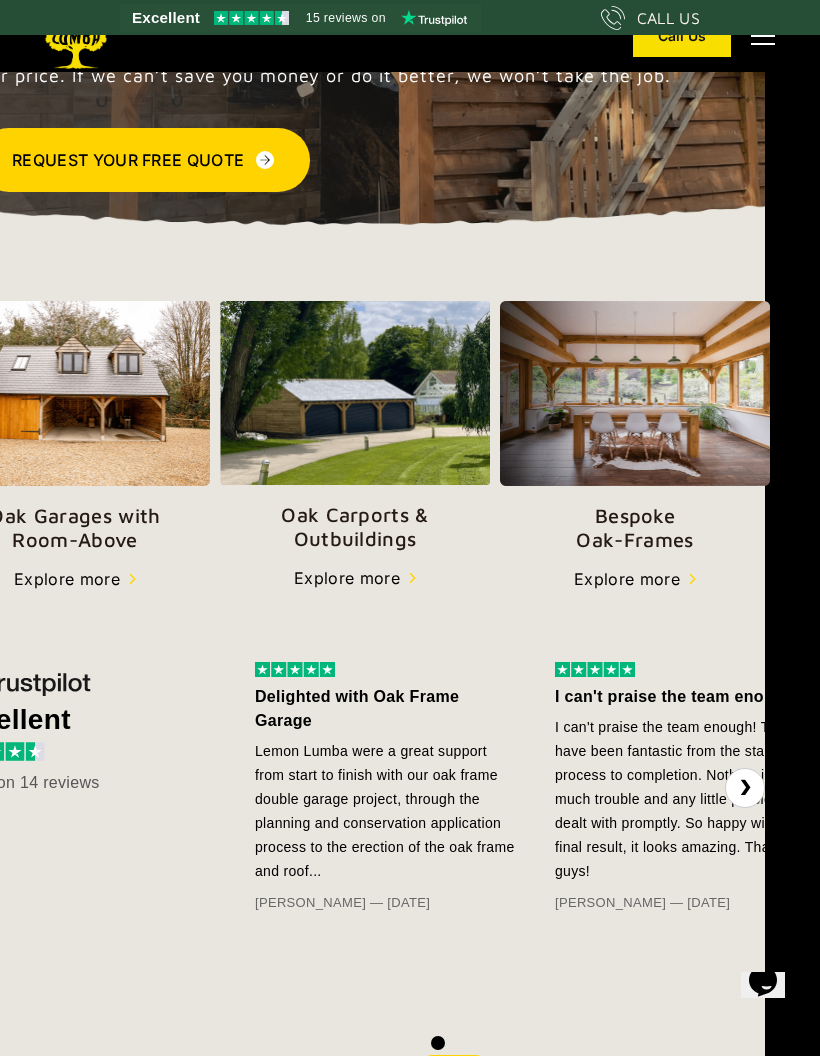 click on "❯" at bounding box center (745, 788) 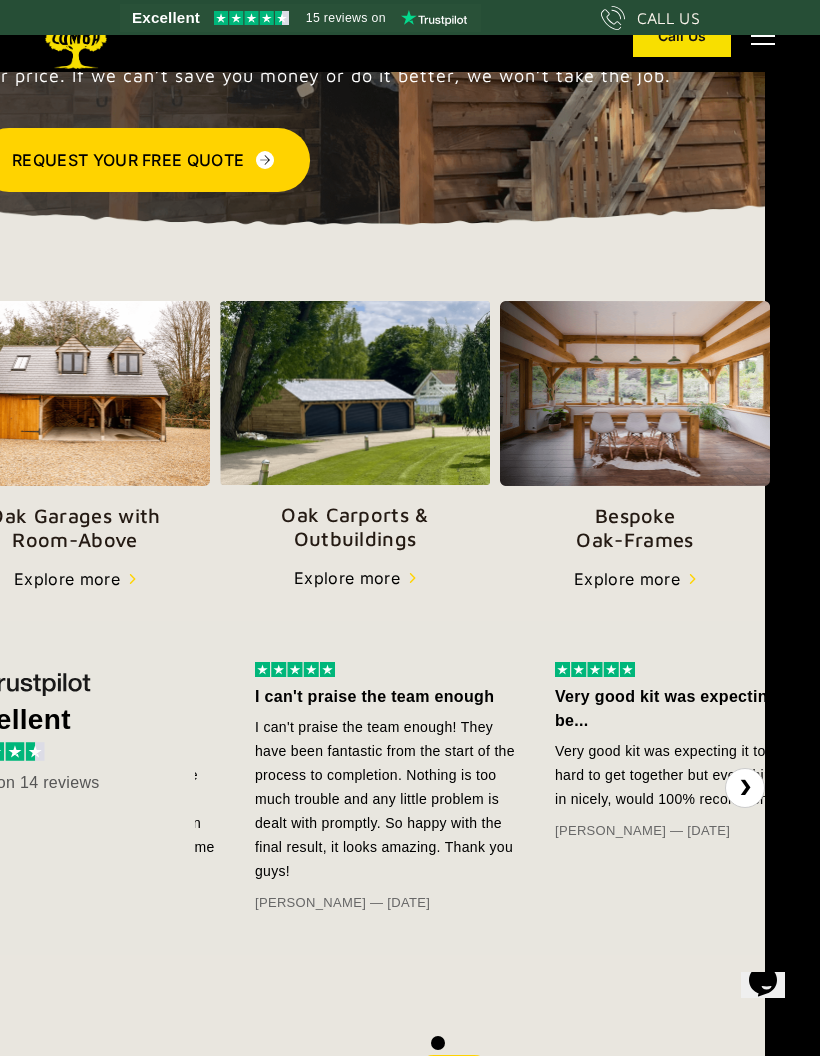 click on "❯" at bounding box center [745, 788] 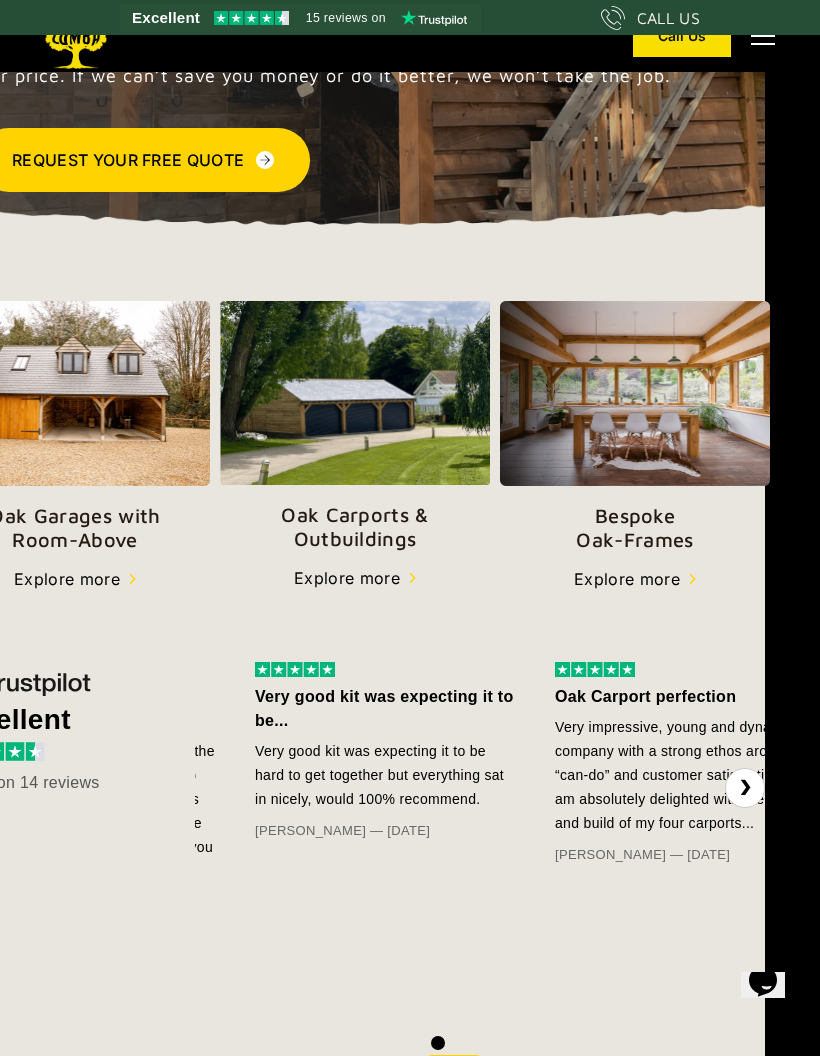 click on "❯" at bounding box center (745, 788) 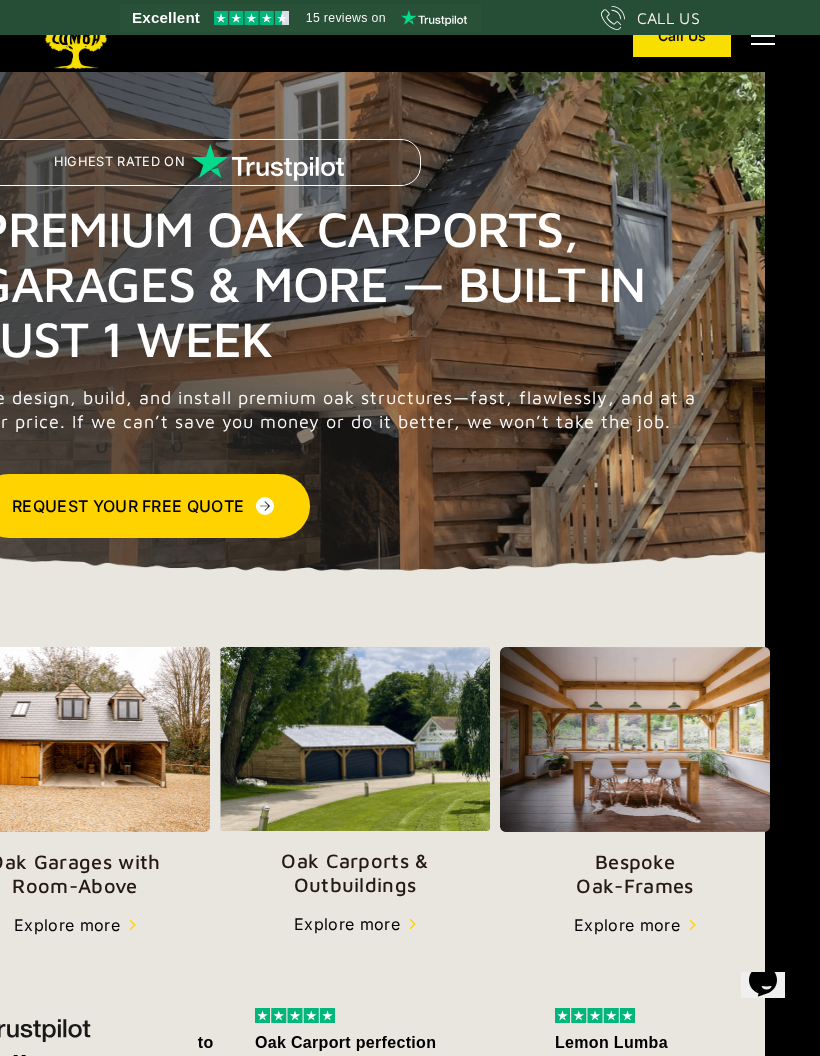 scroll, scrollTop: 0, scrollLeft: 55, axis: horizontal 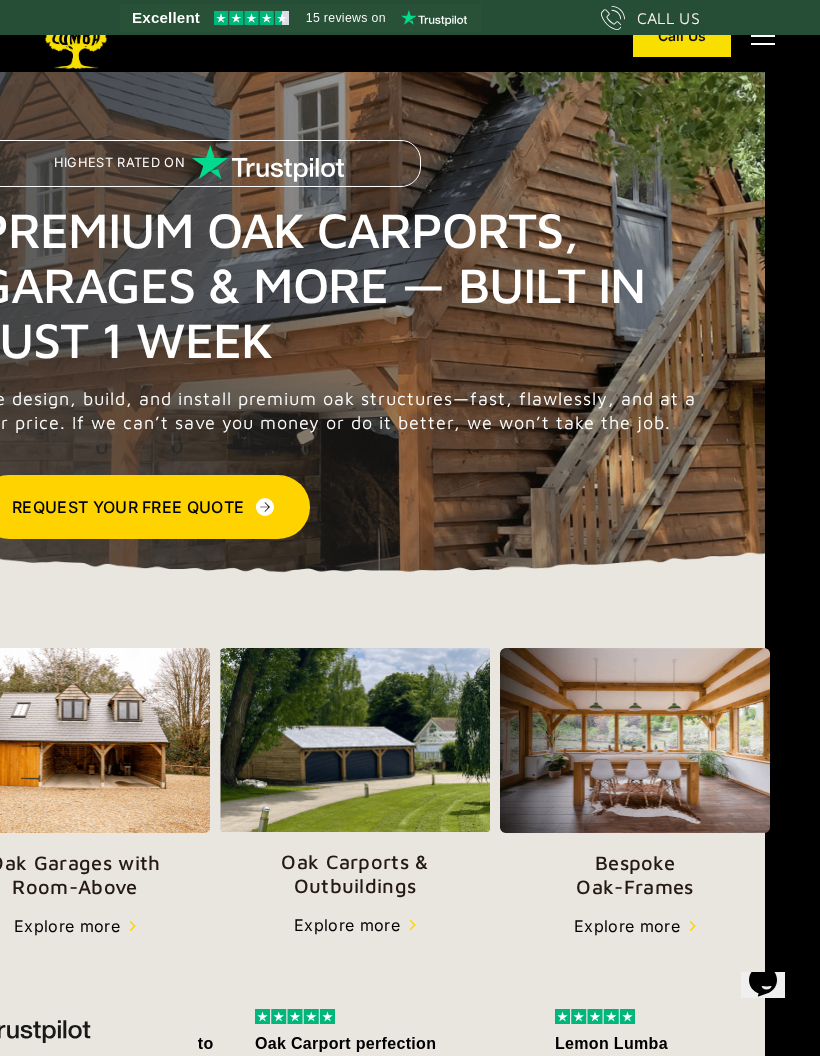 click at bounding box center (763, 36) 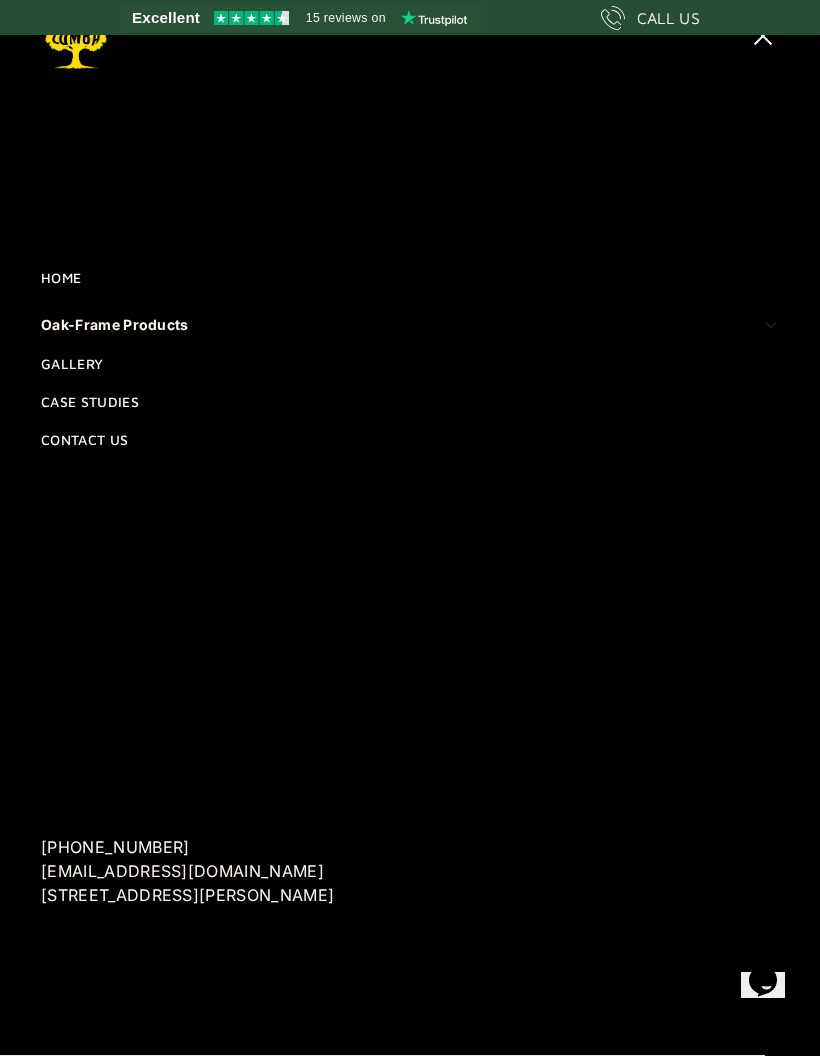 click on "Gallery" at bounding box center (410, 364) 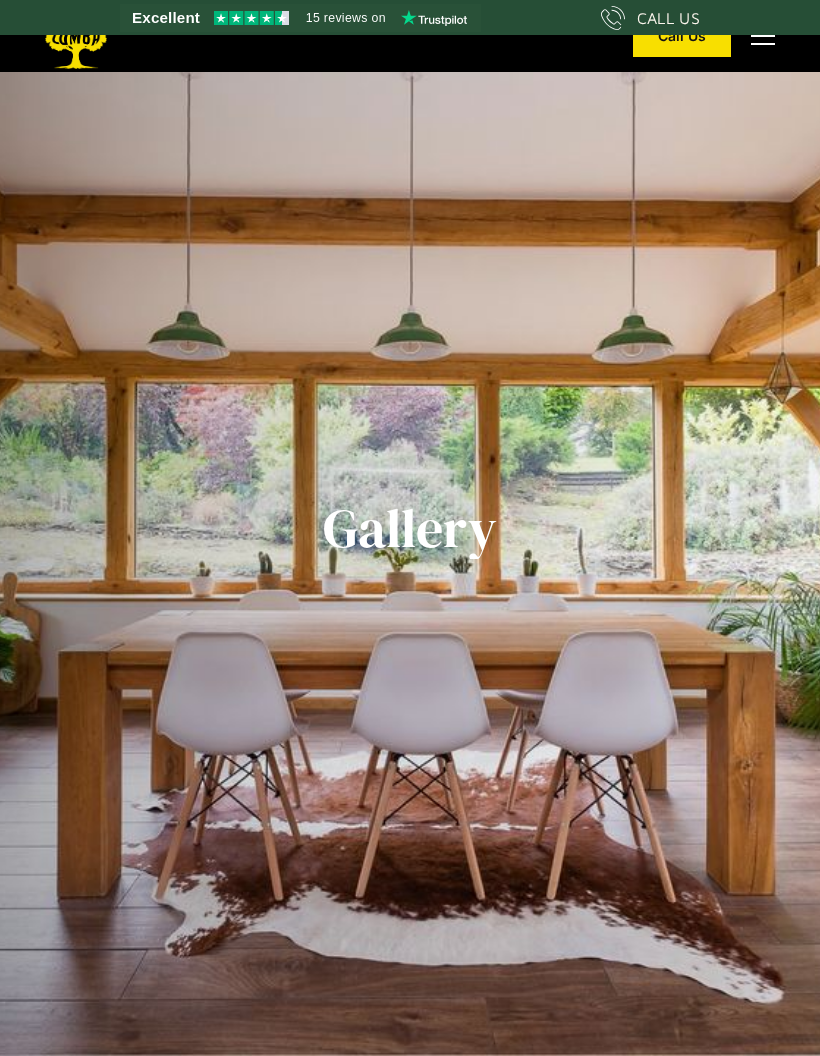scroll, scrollTop: 0, scrollLeft: 0, axis: both 